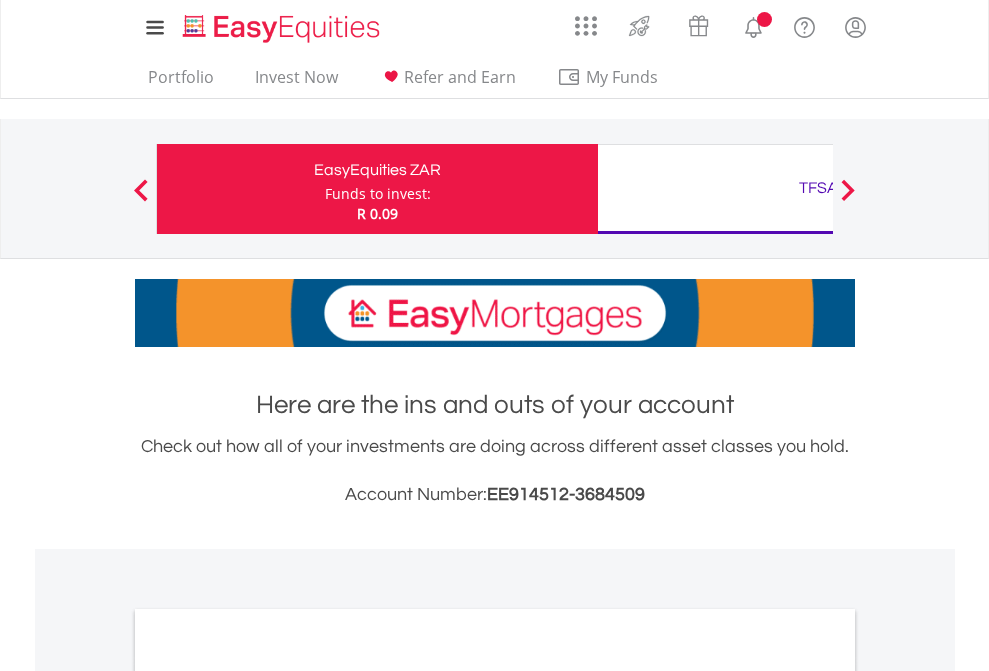 scroll, scrollTop: 0, scrollLeft: 0, axis: both 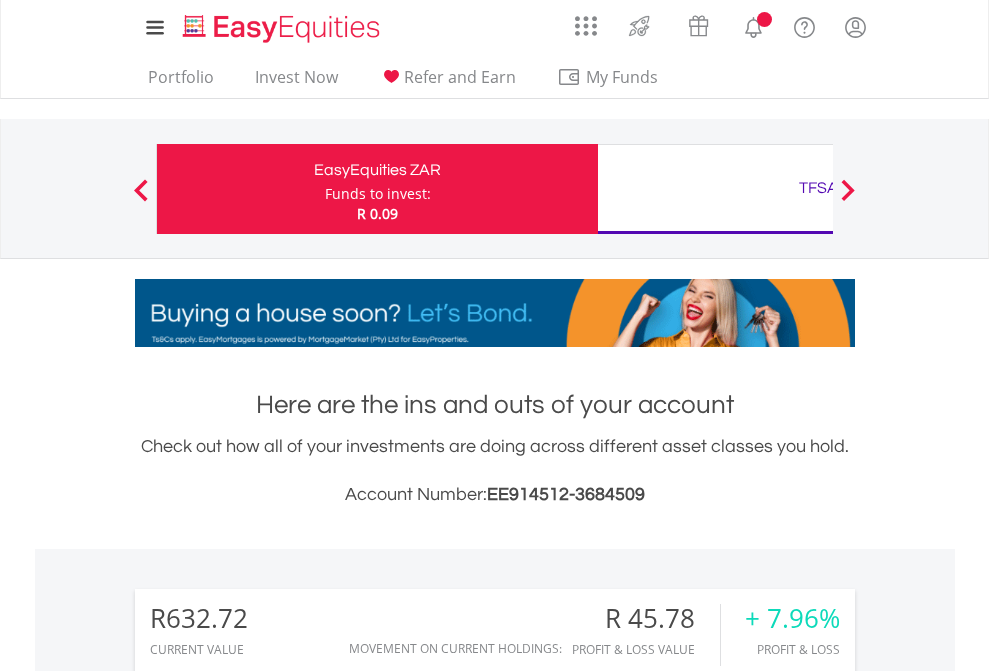 click on "Funds to invest:" at bounding box center [378, 194] 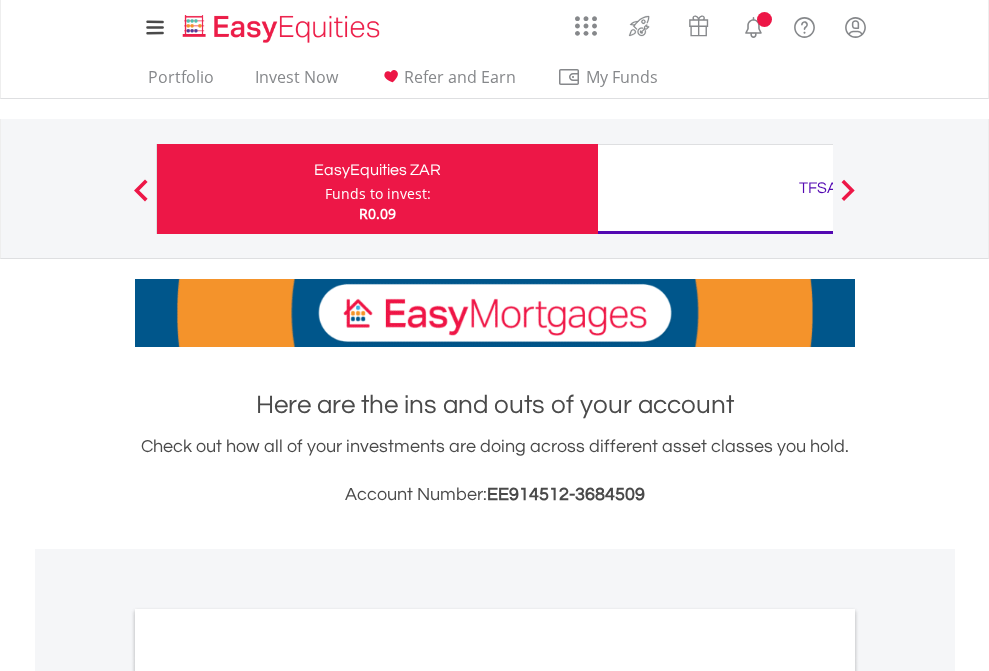 scroll, scrollTop: 0, scrollLeft: 0, axis: both 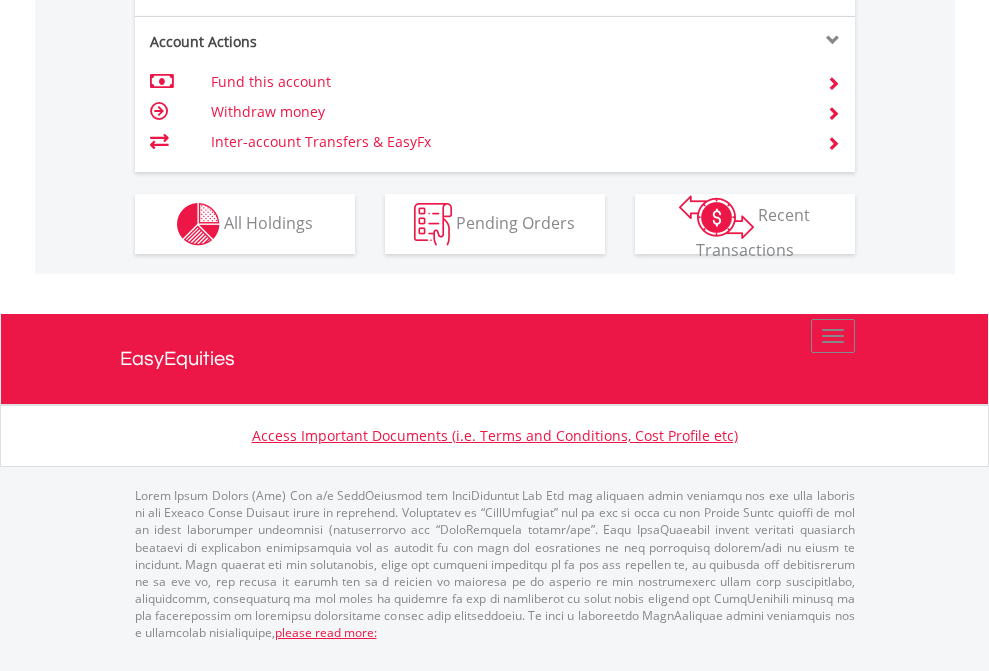 click on "Investment types" at bounding box center [706, -337] 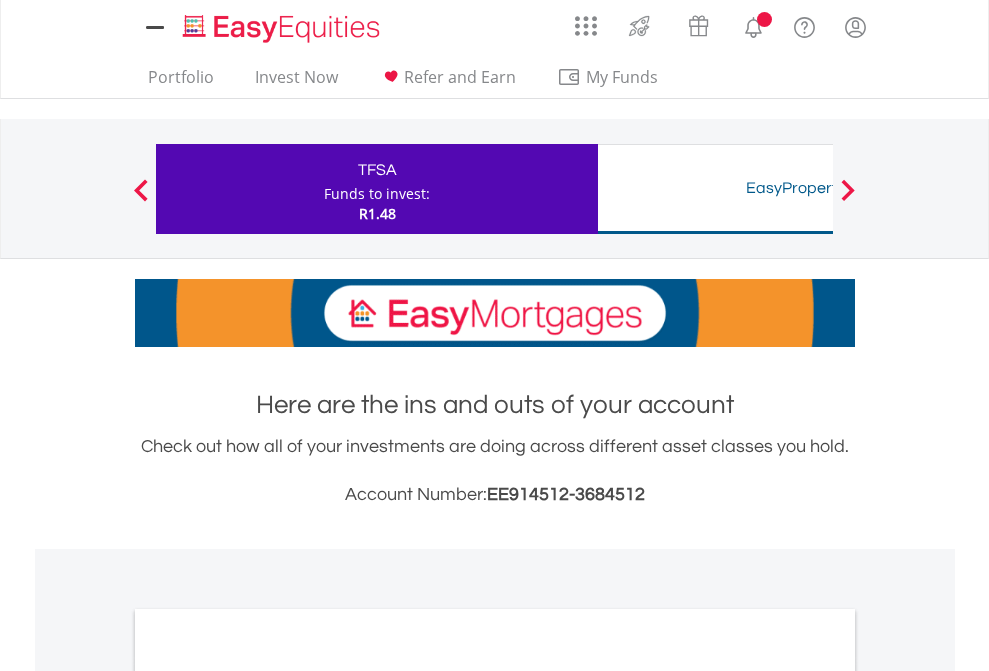 scroll, scrollTop: 0, scrollLeft: 0, axis: both 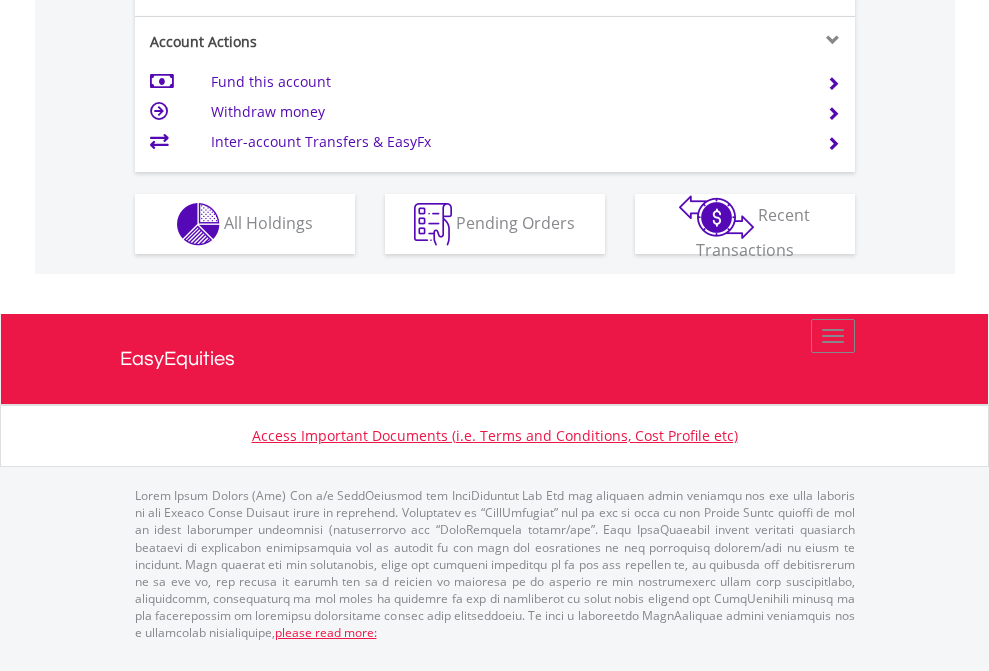 click on "Investment types" at bounding box center (706, -337) 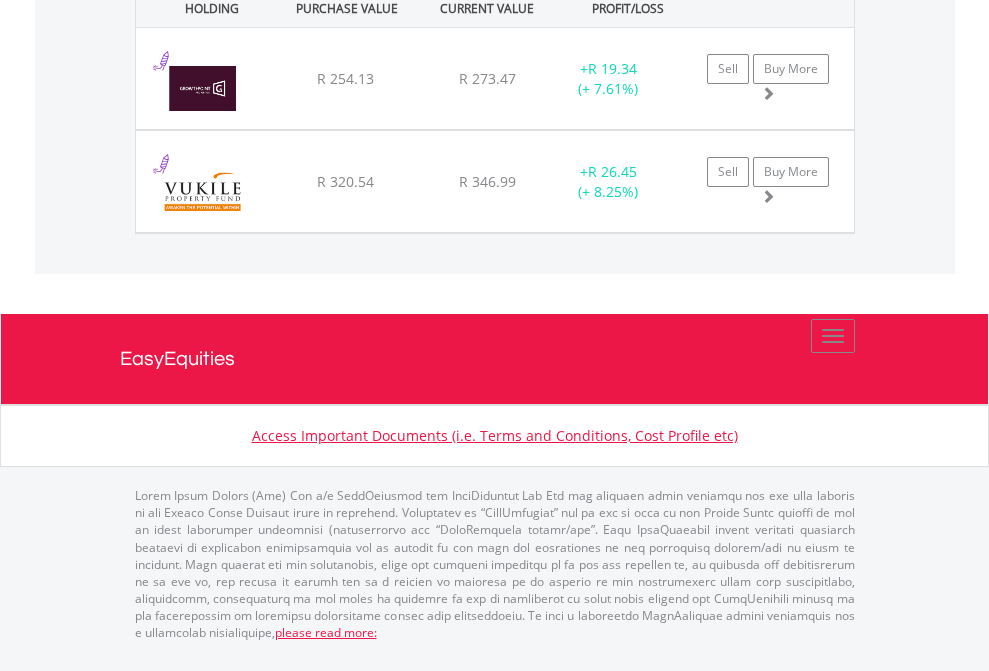 click on "TFSA" at bounding box center (818, -1071) 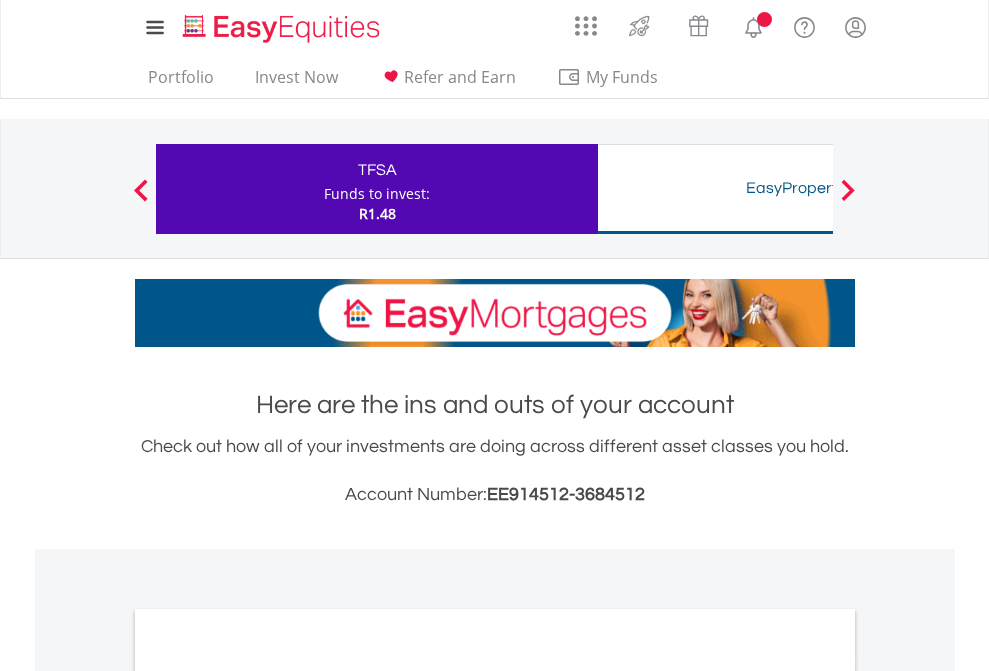 click on "All Holdings" at bounding box center [268, 1096] 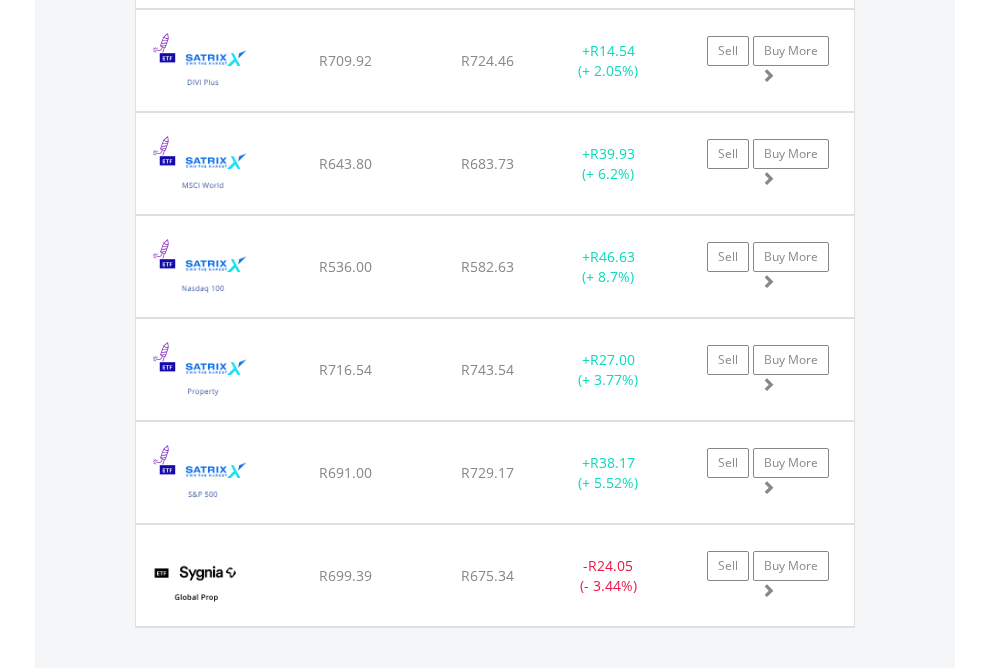 scroll, scrollTop: 2305, scrollLeft: 0, axis: vertical 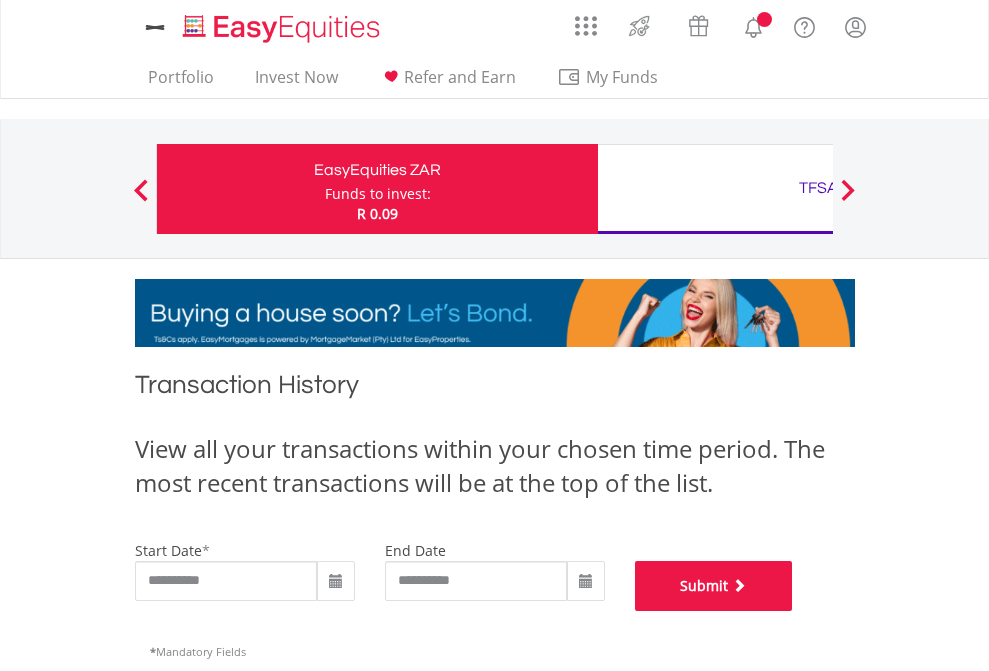 click on "Submit" at bounding box center [714, 586] 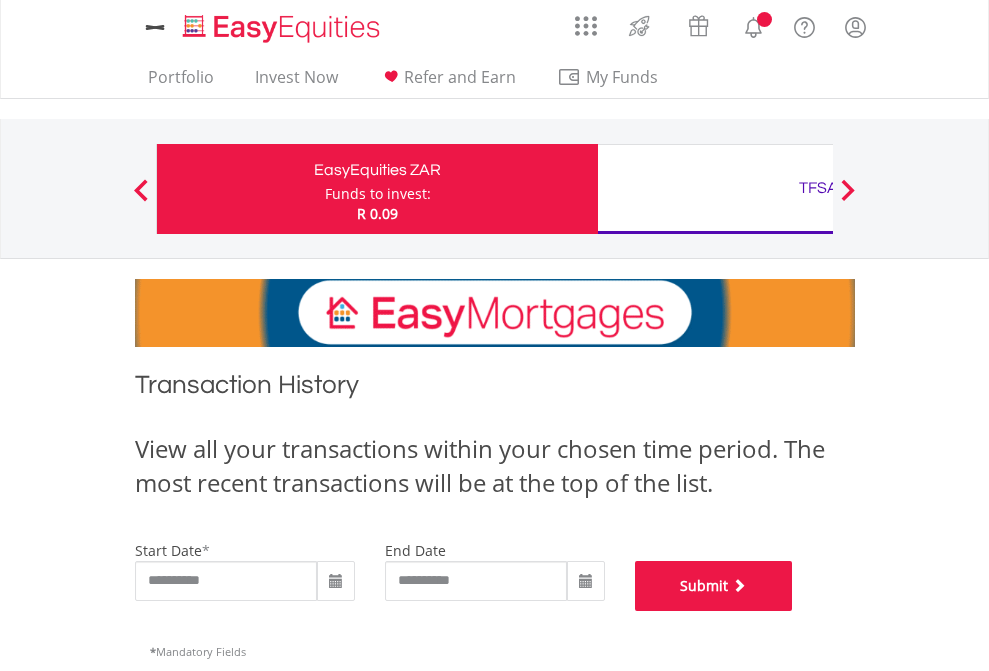 scroll, scrollTop: 811, scrollLeft: 0, axis: vertical 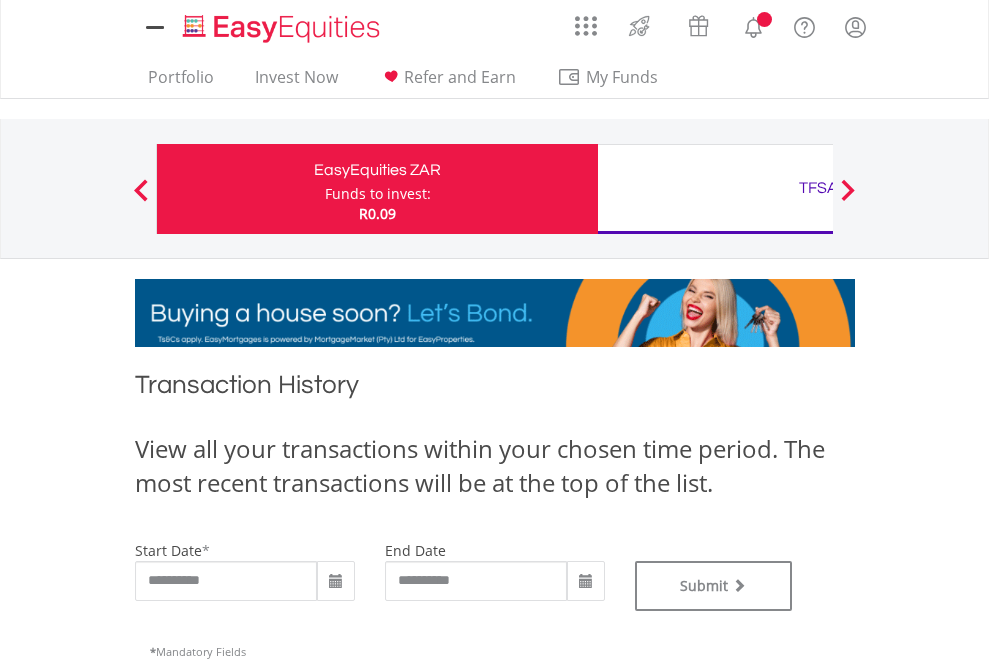 click on "TFSA" at bounding box center [818, 188] 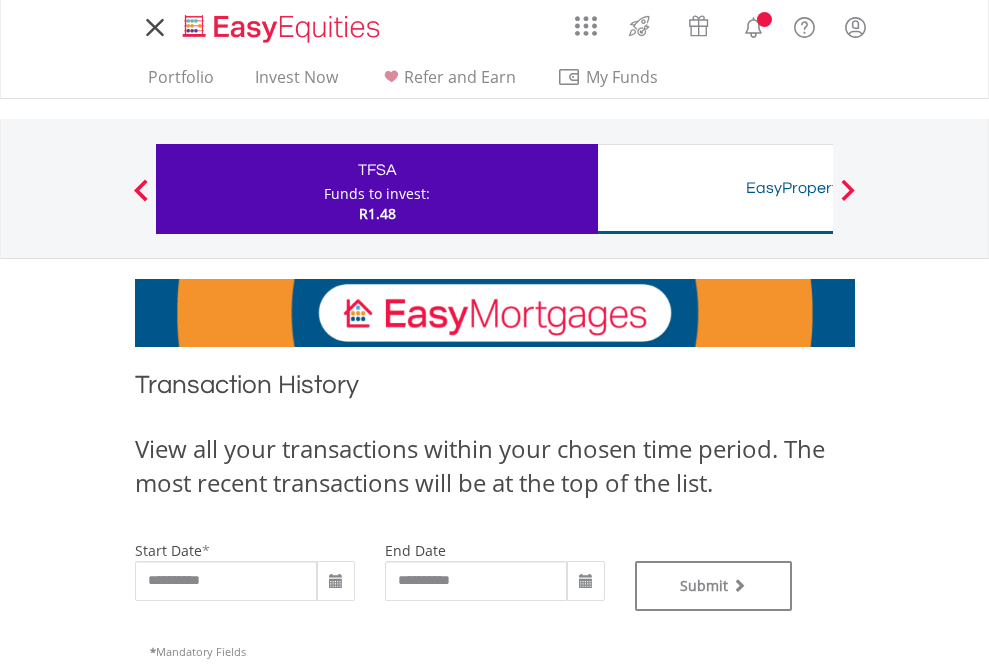 scroll, scrollTop: 0, scrollLeft: 0, axis: both 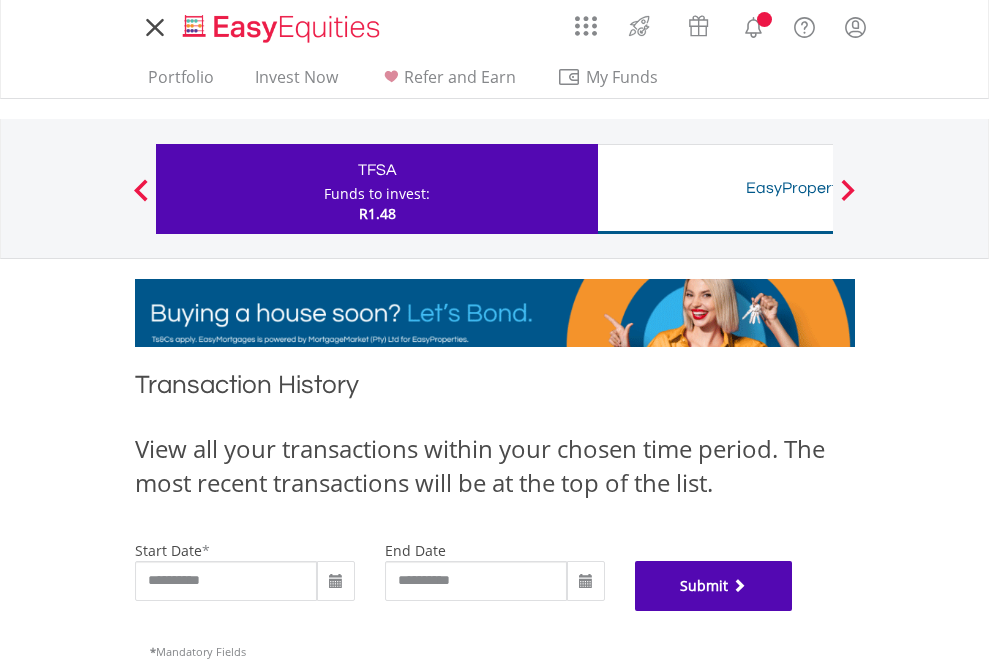 click on "Submit" at bounding box center (714, 586) 